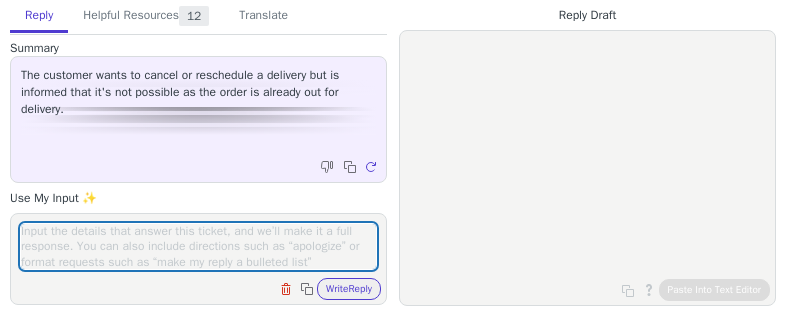 scroll, scrollTop: 0, scrollLeft: 0, axis: both 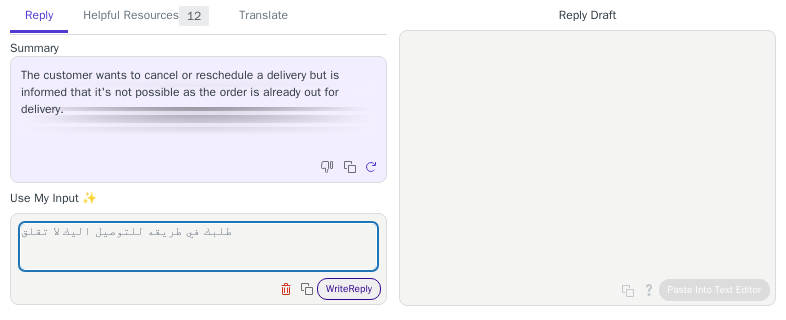 type on "طلبك في طريقه للتوصيل اليك لا تقلق" 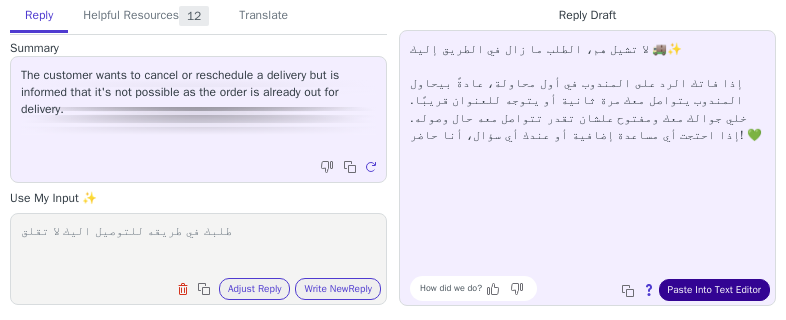 click on "Paste Into Text Editor" at bounding box center [714, 290] 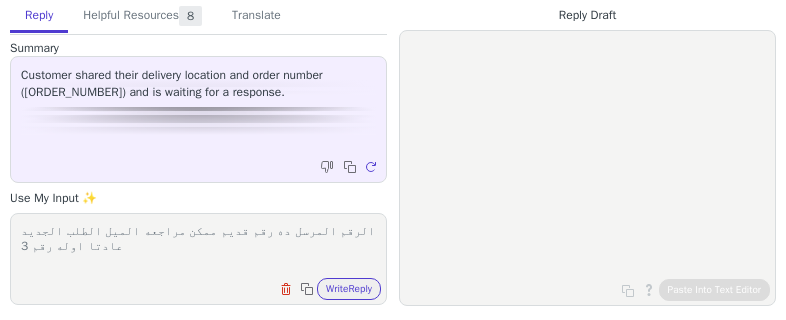 scroll, scrollTop: 0, scrollLeft: 0, axis: both 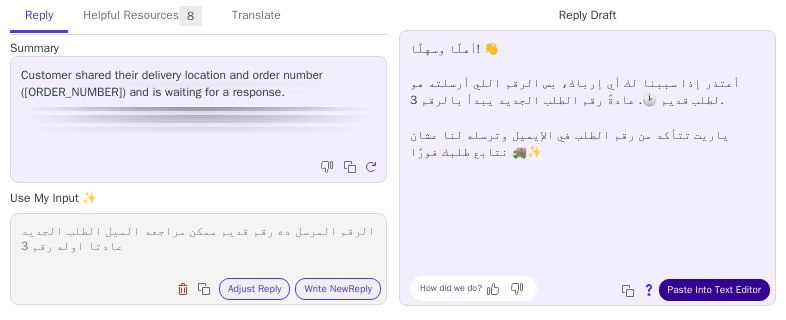 click on "Paste Into Text Editor" at bounding box center (714, 290) 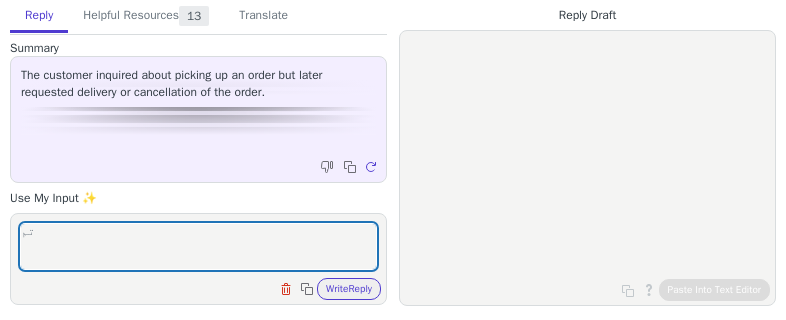 scroll, scrollTop: 0, scrollLeft: 0, axis: both 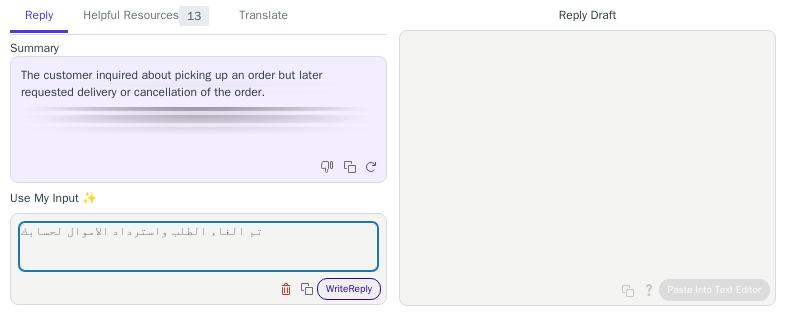type on "تم الغاء الطلب واسترداد الاموال لحسابك" 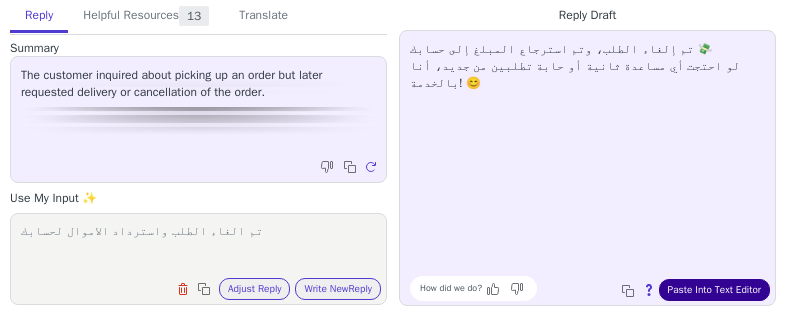 click on "Paste Into Text Editor" at bounding box center [714, 290] 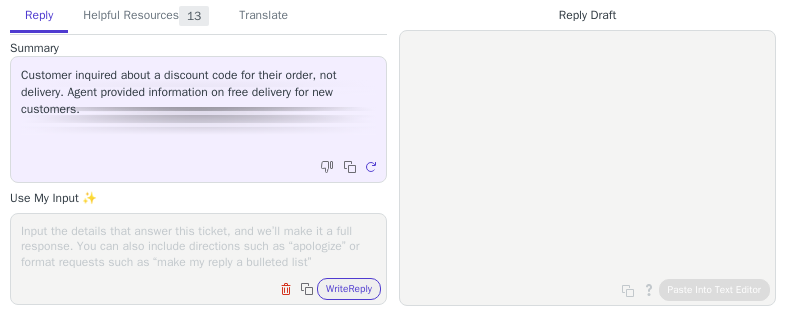 scroll, scrollTop: 0, scrollLeft: 0, axis: both 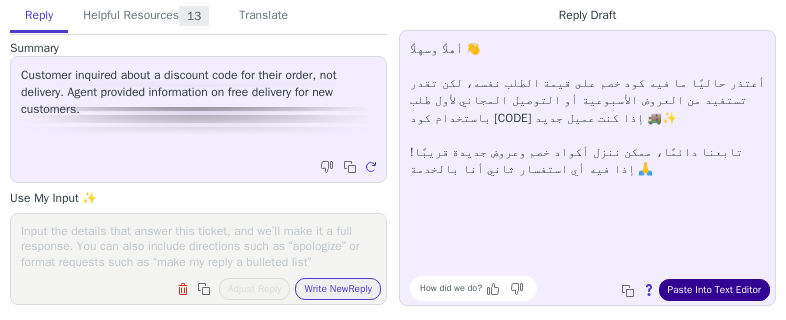 click on "Paste Into Text Editor" at bounding box center [714, 290] 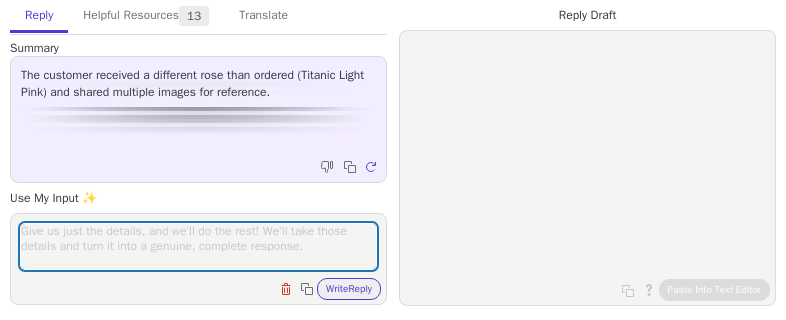 scroll, scrollTop: 0, scrollLeft: 0, axis: both 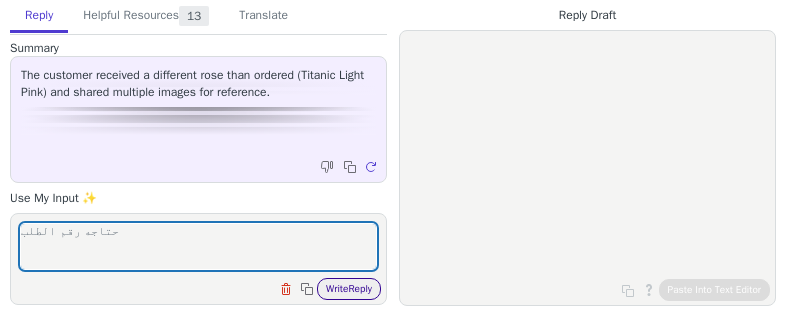 type on "حتاجه رقم الطلب" 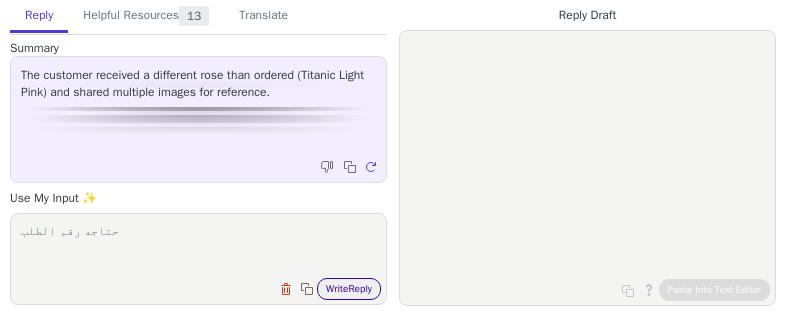 click on "Write  Reply" at bounding box center (349, 289) 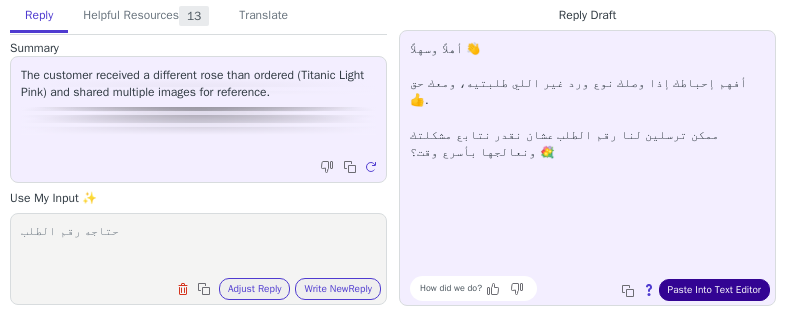 click on "Paste Into Text Editor" at bounding box center (714, 290) 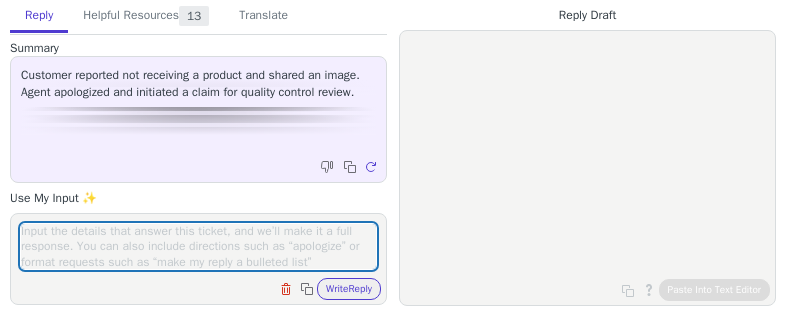 scroll, scrollTop: 0, scrollLeft: 0, axis: both 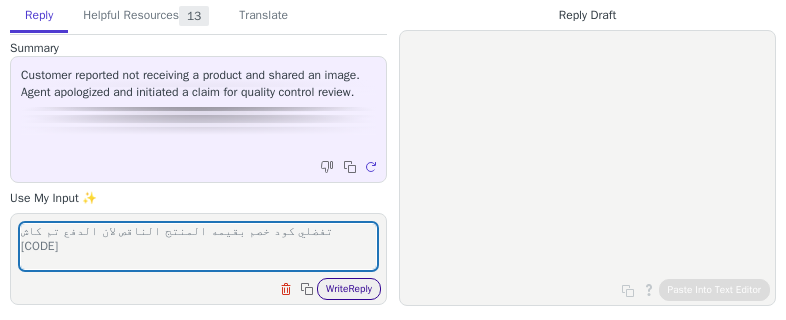 type on "تفضلي كود خصم بقيمه المنتج الناقص لان الدفع تم كاش
[CODE]" 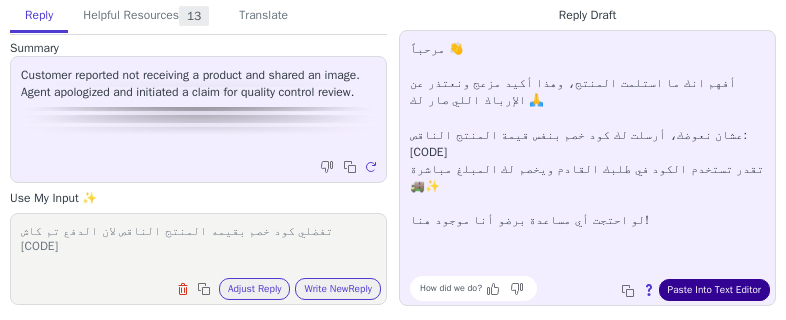 click on "Paste Into Text Editor" at bounding box center [714, 290] 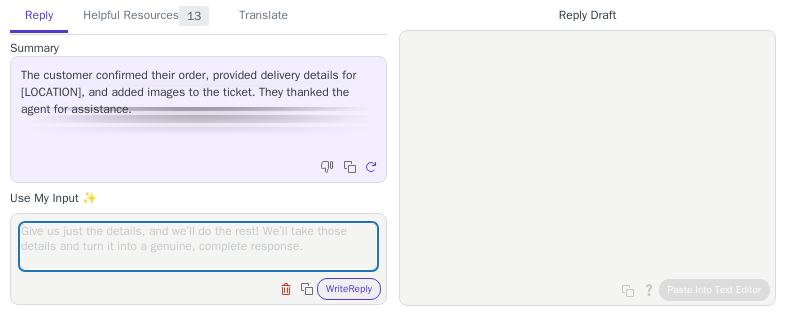 scroll, scrollTop: 0, scrollLeft: 0, axis: both 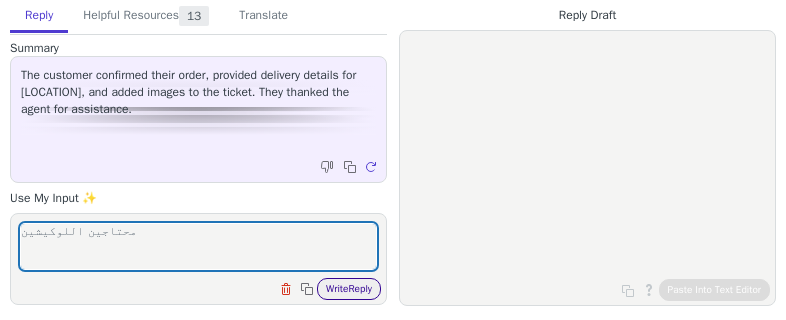 type on "محتاجين اللوكيشين" 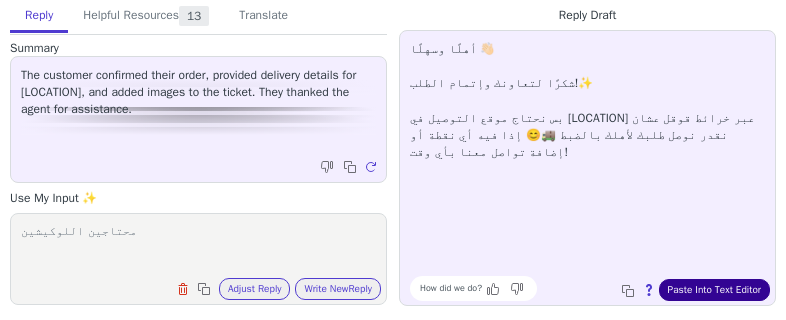 click on "Paste Into Text Editor" at bounding box center (714, 290) 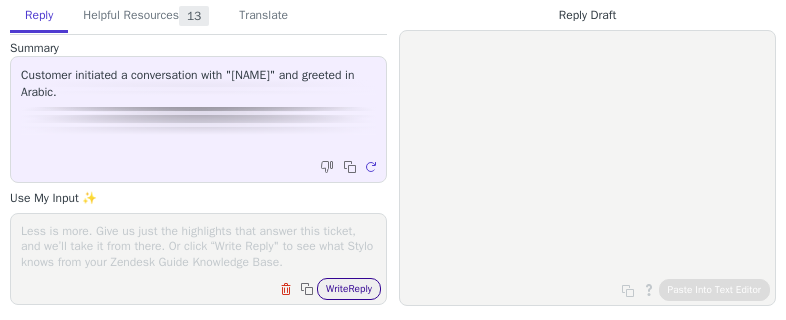 scroll, scrollTop: 0, scrollLeft: 0, axis: both 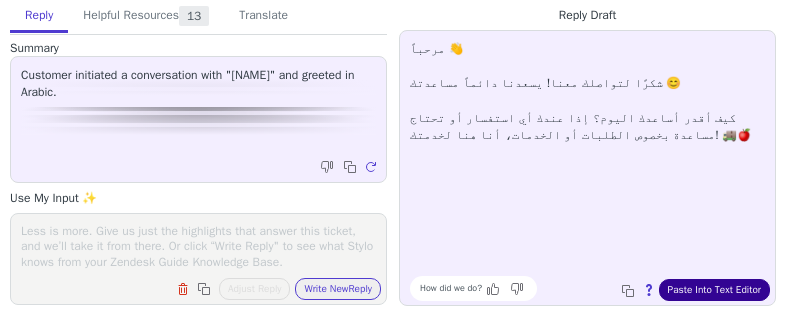 click on "Paste Into Text Editor" at bounding box center [714, 290] 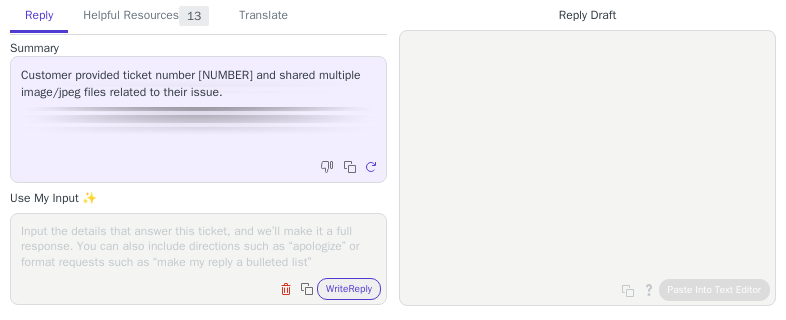 scroll, scrollTop: 0, scrollLeft: 0, axis: both 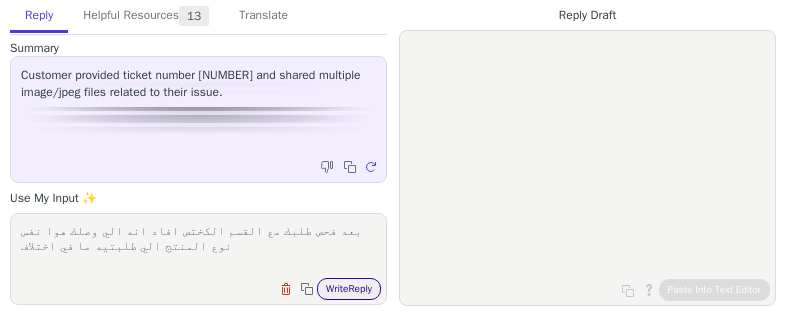 type on "بعد فحص طلبك مع القسم الكختص افاد انه الي وصلك هوا نفس نوع المنتج الي طلبتيه ما في اختلاف" 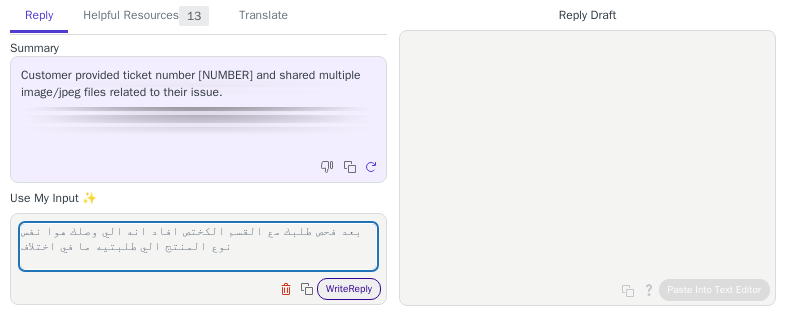 click on "Write  Reply" at bounding box center (349, 289) 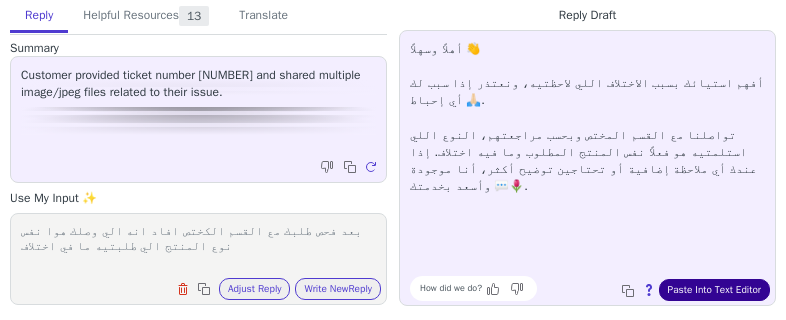 click on "Paste Into Text Editor" at bounding box center [714, 290] 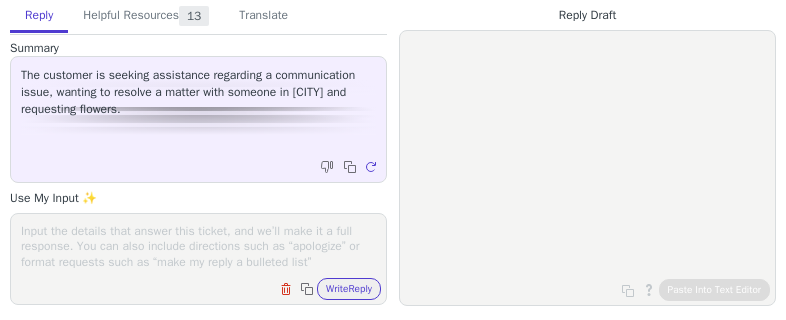 scroll, scrollTop: 0, scrollLeft: 0, axis: both 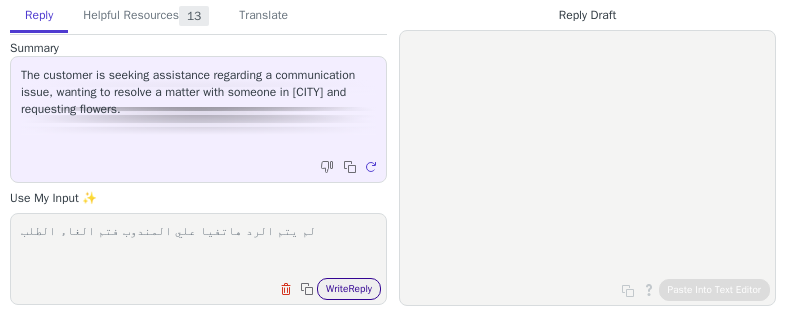 type on "لم يتم الرد هاتفيا علي المندوب فتم الغاء الطلب" 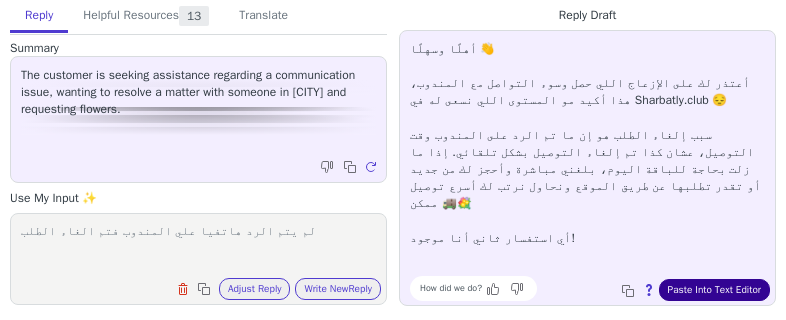 click on "Paste Into Text Editor" at bounding box center (714, 290) 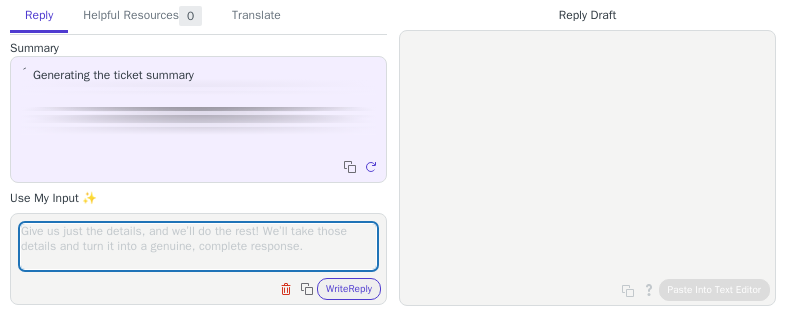 scroll, scrollTop: 0, scrollLeft: 0, axis: both 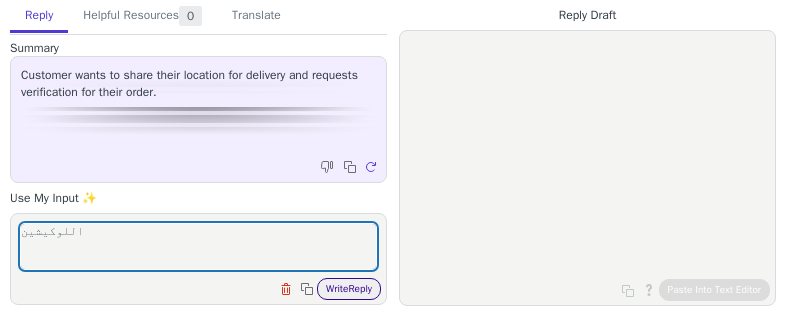 type on "اللوكيشين" 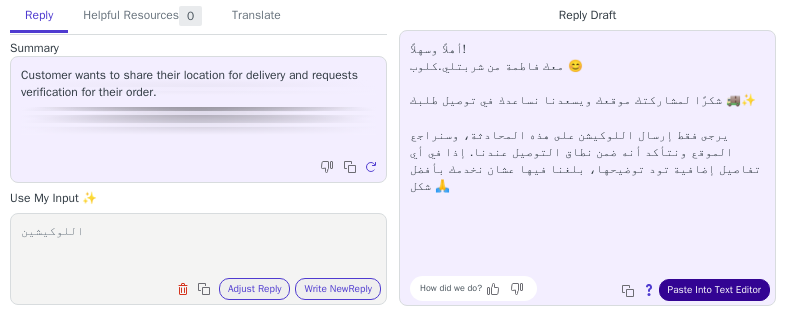 click on "Paste Into Text Editor" at bounding box center (714, 290) 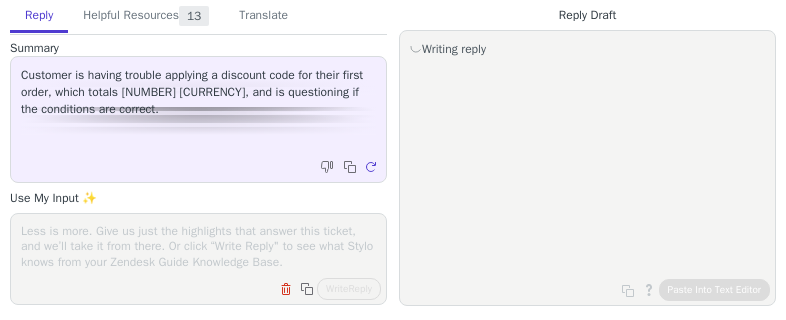 scroll, scrollTop: 0, scrollLeft: 0, axis: both 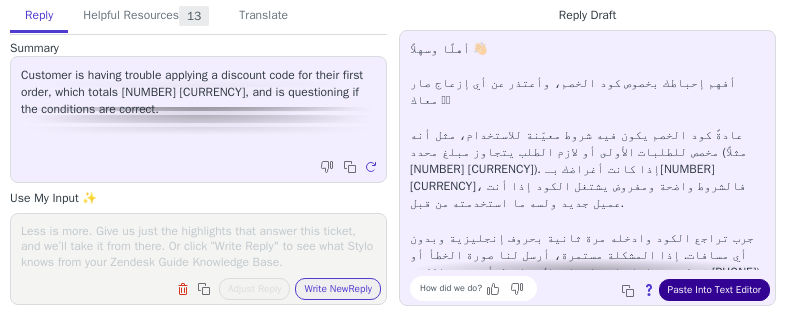 click on "Paste Into Text Editor" at bounding box center [714, 290] 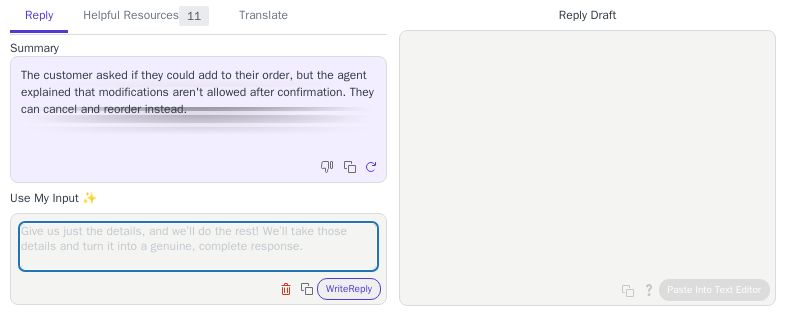 scroll, scrollTop: 0, scrollLeft: 0, axis: both 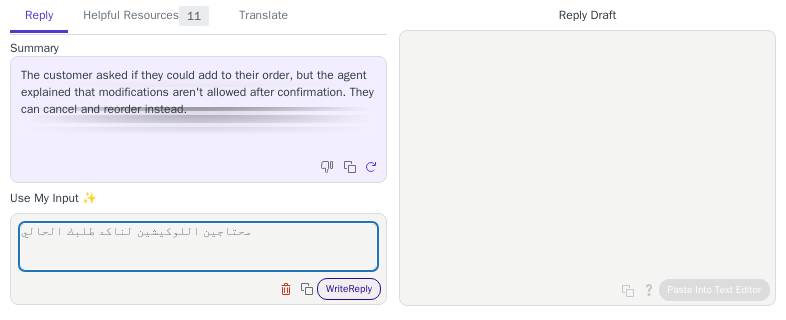 type on "محتاجين اللوكيشين لناكد طلبك الحالي" 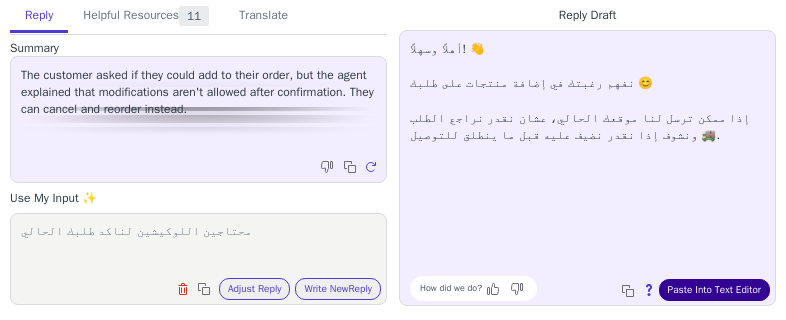 click on "Paste Into Text Editor" at bounding box center [714, 290] 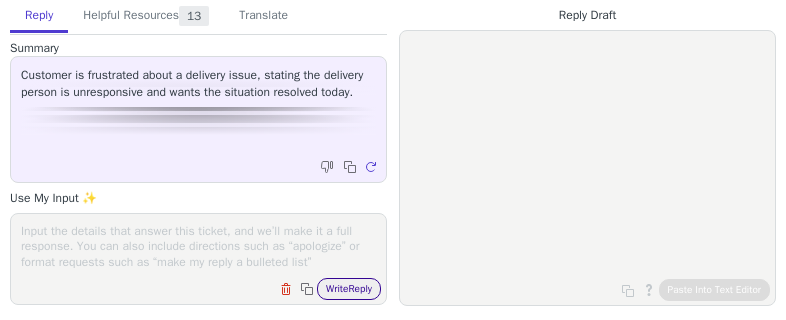 scroll, scrollTop: 0, scrollLeft: 0, axis: both 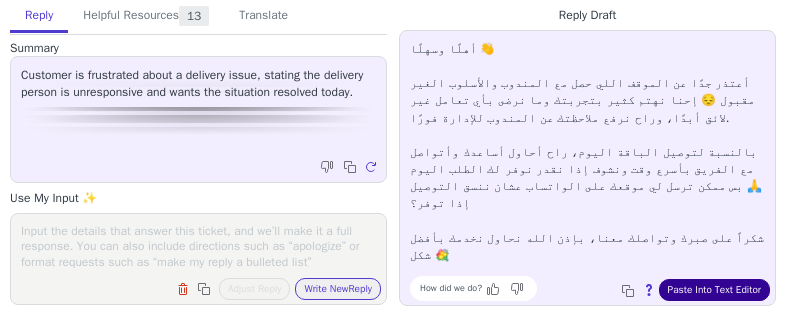 click on "Paste Into Text Editor" at bounding box center (714, 290) 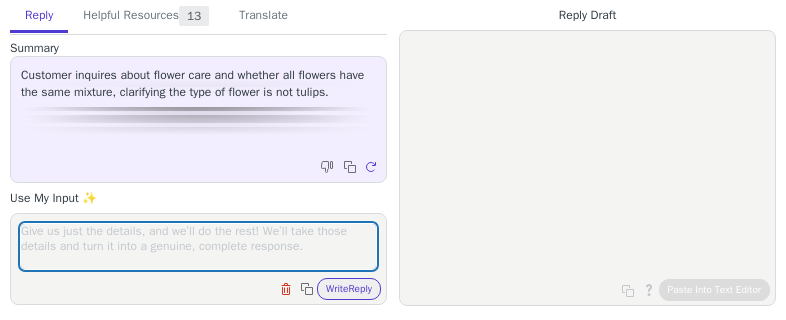 scroll, scrollTop: 0, scrollLeft: 0, axis: both 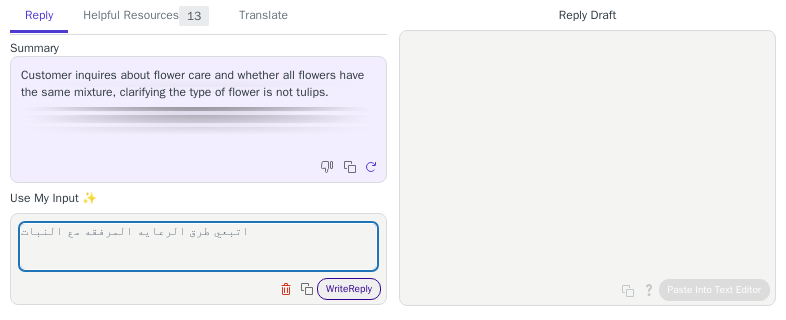 type on "اتبعي طرق الرعايه المرفقه مع النبات" 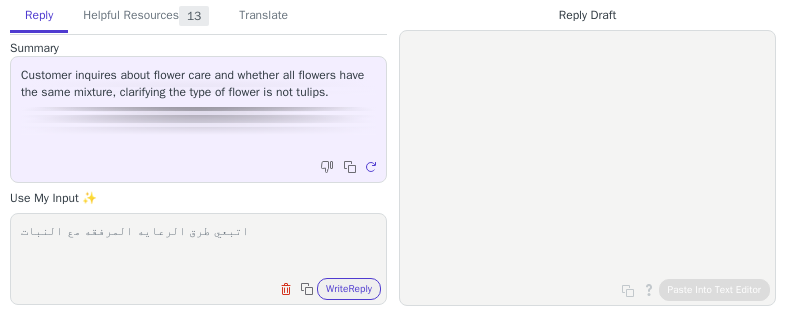 click on "Write  Reply" at bounding box center [349, 289] 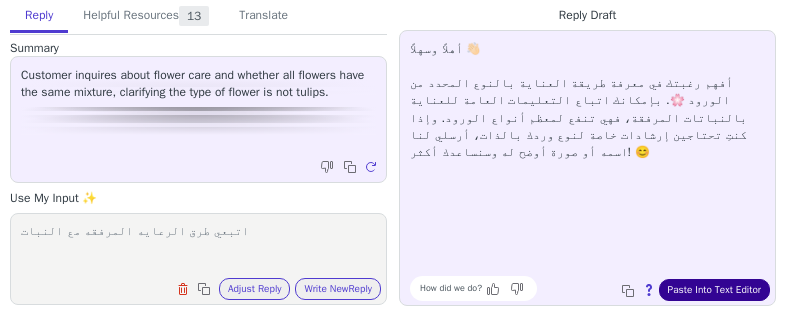 click on "Paste Into Text Editor" at bounding box center [714, 290] 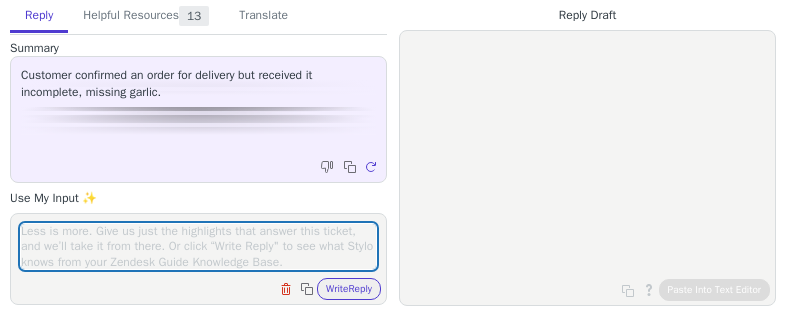 scroll, scrollTop: 0, scrollLeft: 0, axis: both 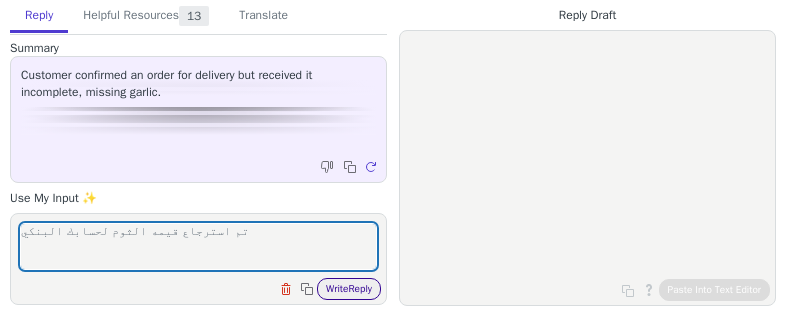 type on "تم استرجاع قيمه الثوم لحسابك البنكي" 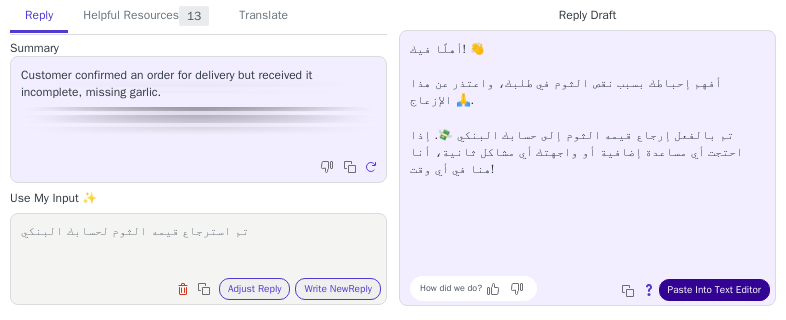 drag, startPoint x: 713, startPoint y: 288, endPoint x: 703, endPoint y: 291, distance: 10.440307 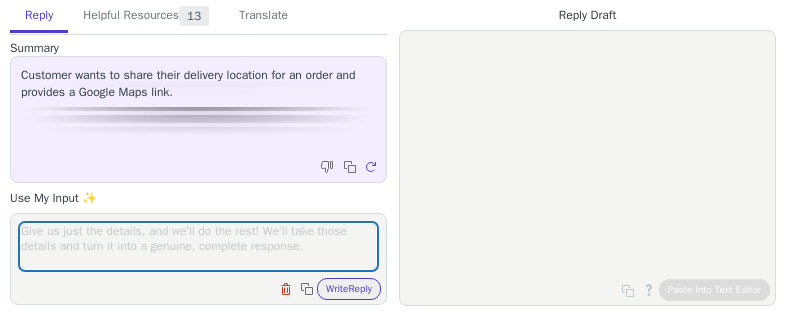 scroll, scrollTop: 0, scrollLeft: 0, axis: both 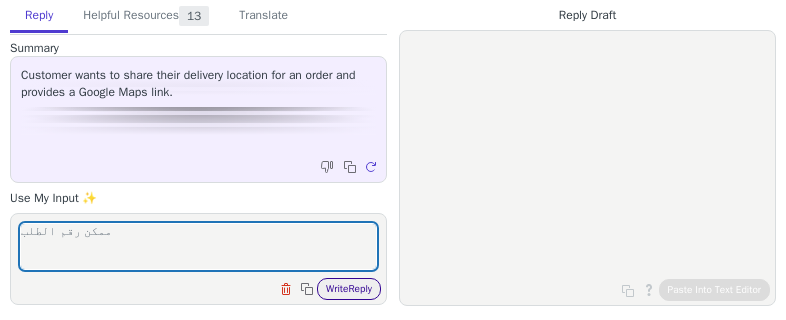 type on "ممكن رقم الطلب" 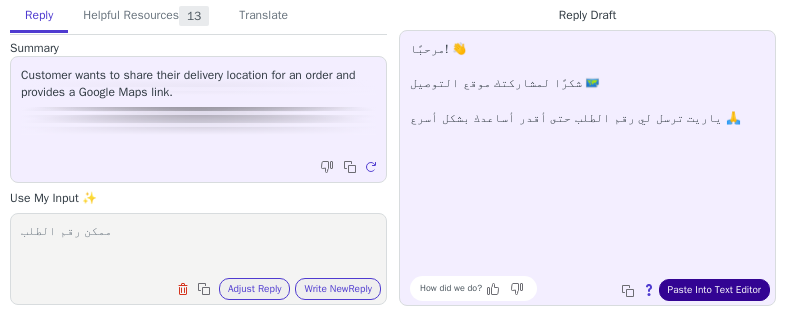click on "Paste Into Text Editor" at bounding box center [714, 290] 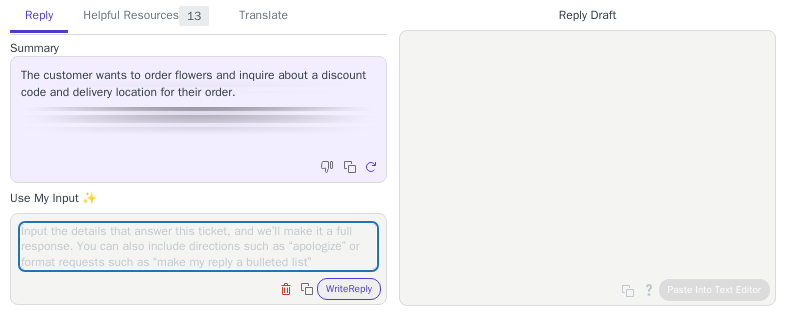 scroll, scrollTop: 0, scrollLeft: 0, axis: both 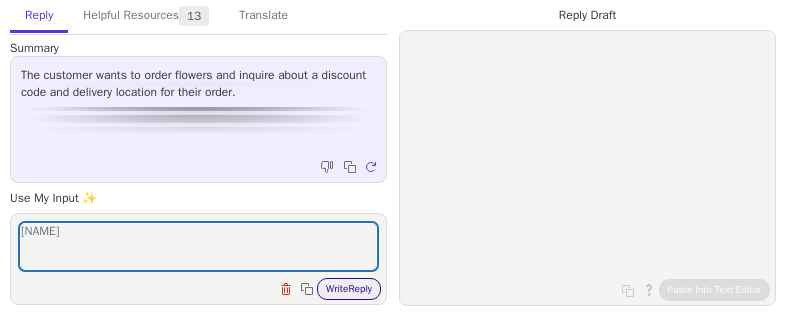 type on "[NAME]" 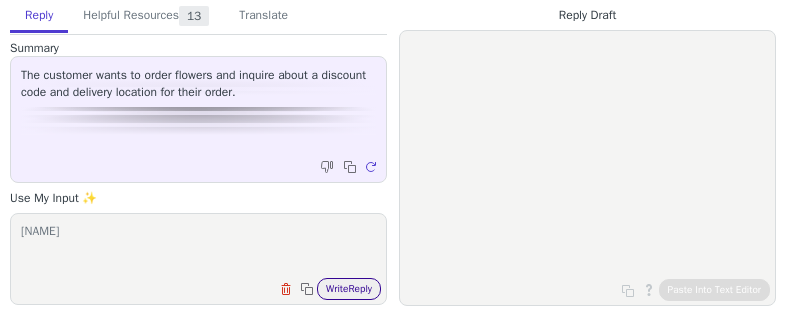 click on "Write  Reply" at bounding box center (349, 289) 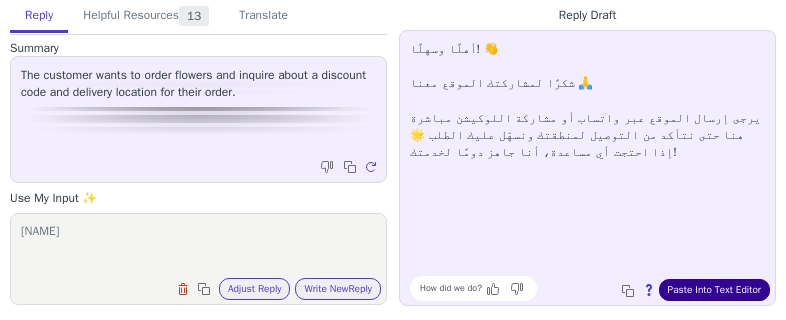click on "Paste Into Text Editor" at bounding box center [714, 290] 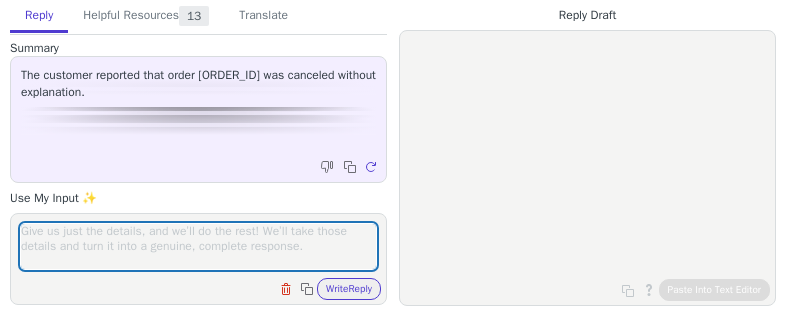 scroll, scrollTop: 0, scrollLeft: 0, axis: both 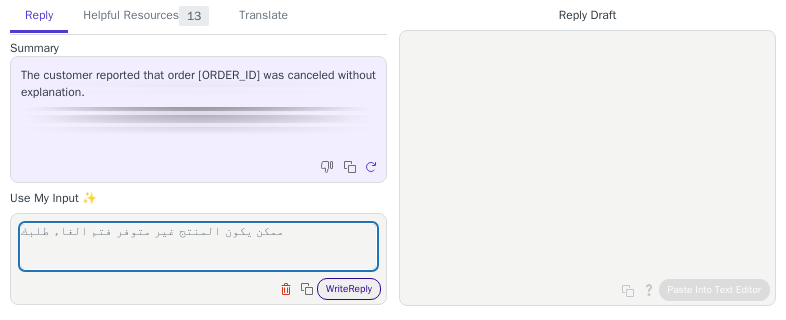 type on "ممكن يكون المنتج غير متوفر فتم الغاء طلبك" 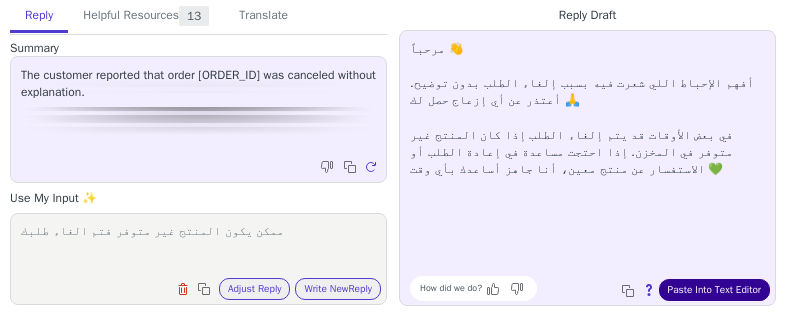 click on "Paste Into Text Editor" at bounding box center [714, 290] 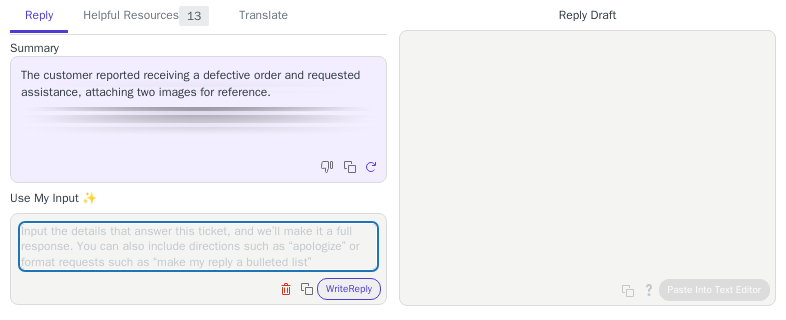 scroll, scrollTop: 0, scrollLeft: 0, axis: both 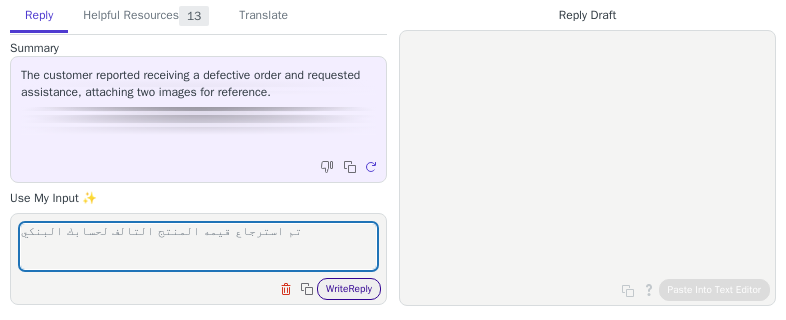 type on "تم استرجاع قيمه المنتج التالف لحسابك البنكي" 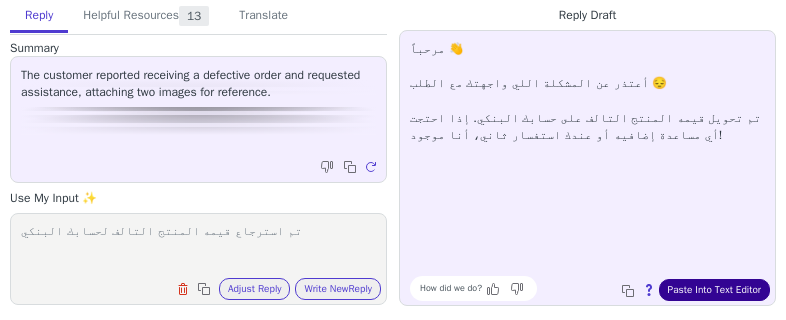 click on "Paste Into Text Editor" at bounding box center [714, 290] 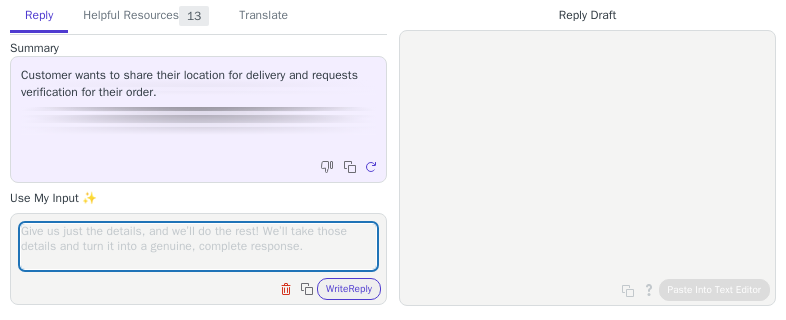 scroll, scrollTop: 0, scrollLeft: 0, axis: both 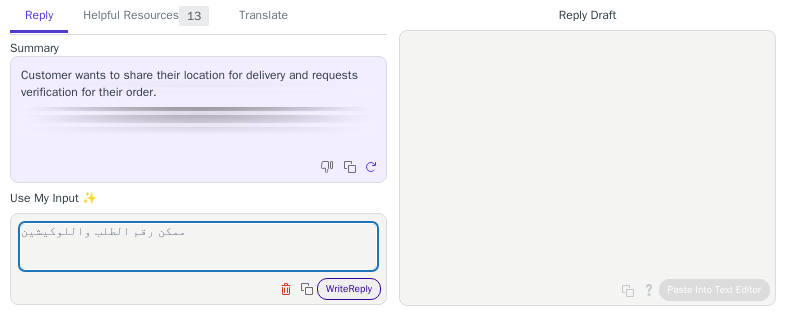 type on "ممكن رقم الطلب واللوكيشين" 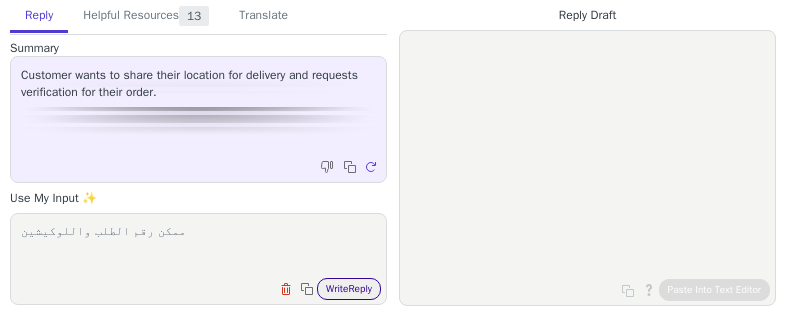 click on "Write  Reply" at bounding box center (349, 289) 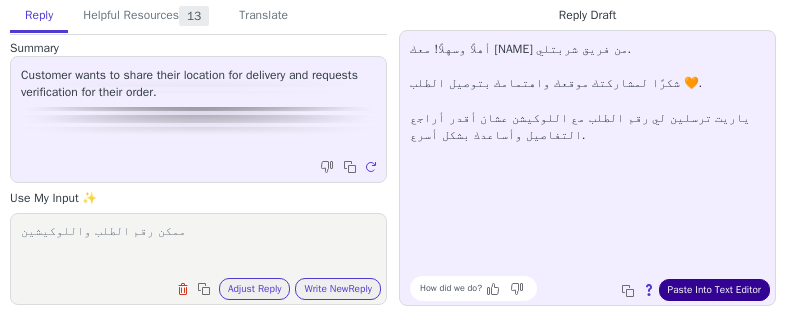 click on "Paste Into Text Editor" at bounding box center (714, 290) 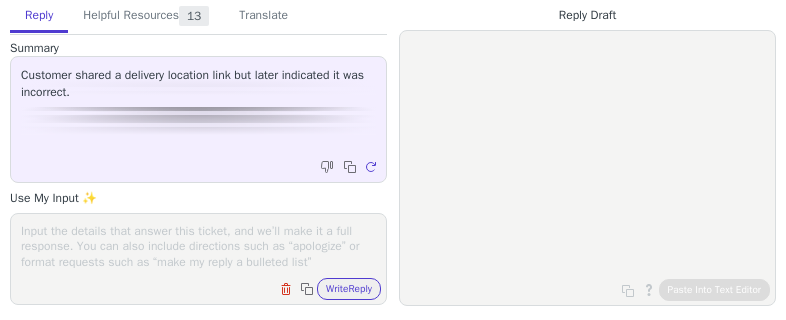 scroll, scrollTop: 0, scrollLeft: 0, axis: both 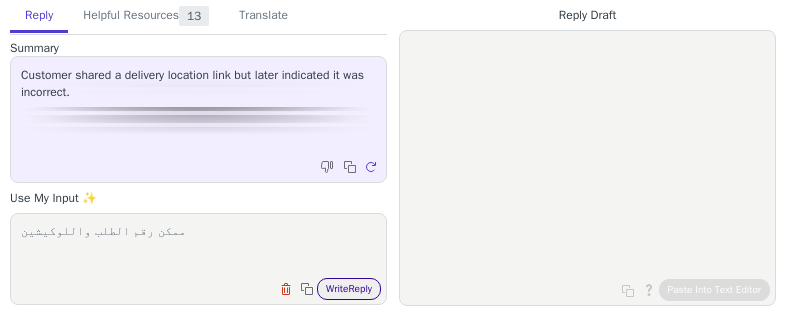 type on "ممكن رقم الطلب واللوكيشين" 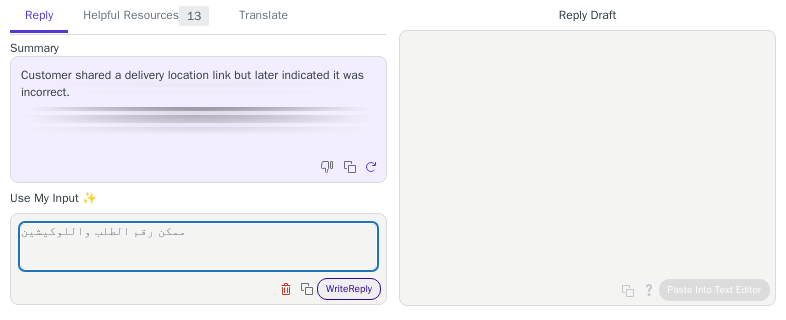 click on "Write  Reply" at bounding box center (349, 289) 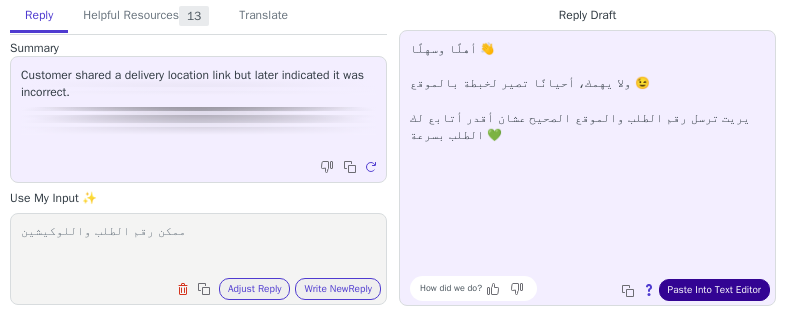 click on "Paste Into Text Editor" at bounding box center [714, 290] 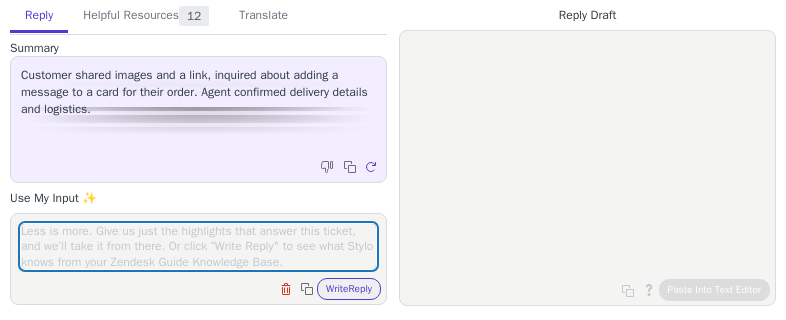 scroll, scrollTop: 0, scrollLeft: 0, axis: both 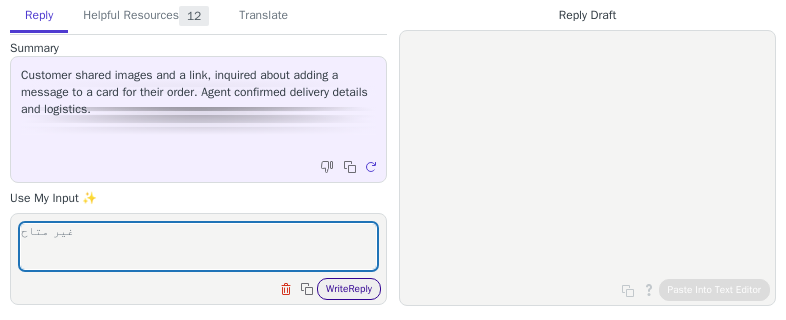 type on "غير متاح" 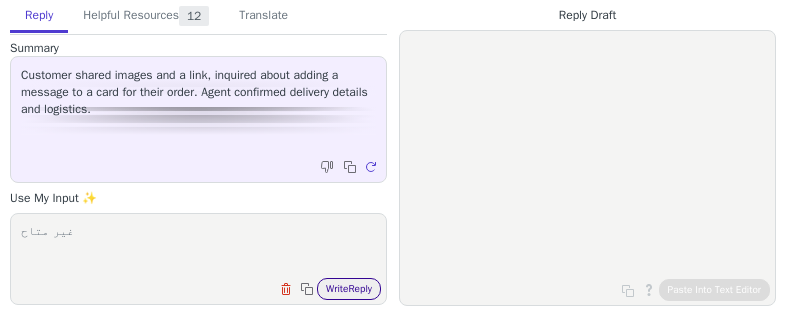 click on "Write  Reply" at bounding box center (349, 289) 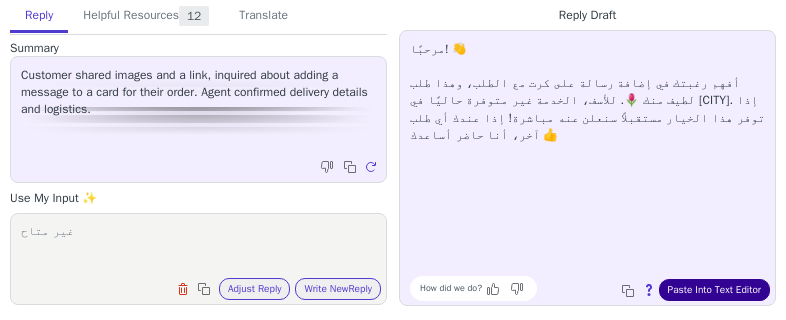 click on "Paste Into Text Editor" at bounding box center (714, 290) 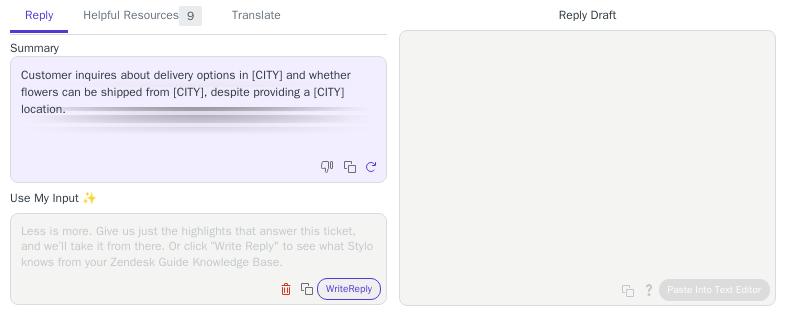 click on "Write  Reply" at bounding box center (349, 289) 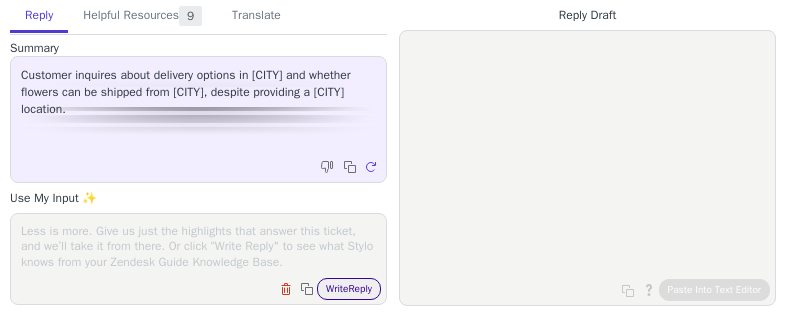 scroll, scrollTop: 0, scrollLeft: 0, axis: both 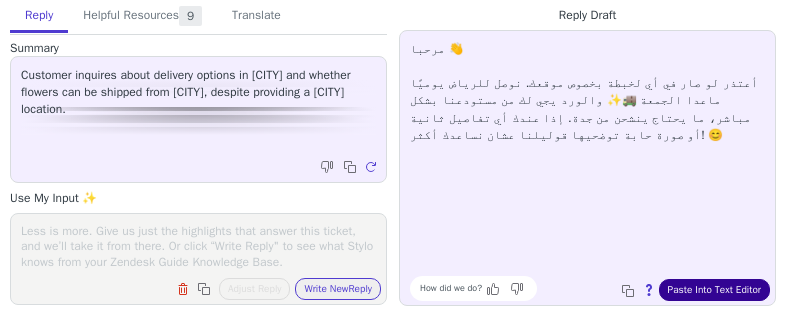 click on "Paste Into Text Editor" at bounding box center (714, 290) 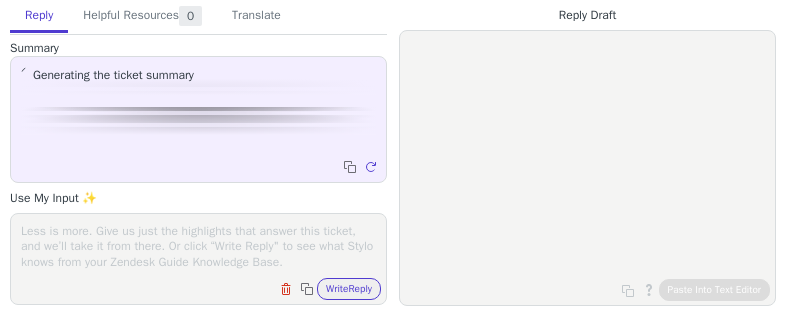 scroll, scrollTop: 0, scrollLeft: 0, axis: both 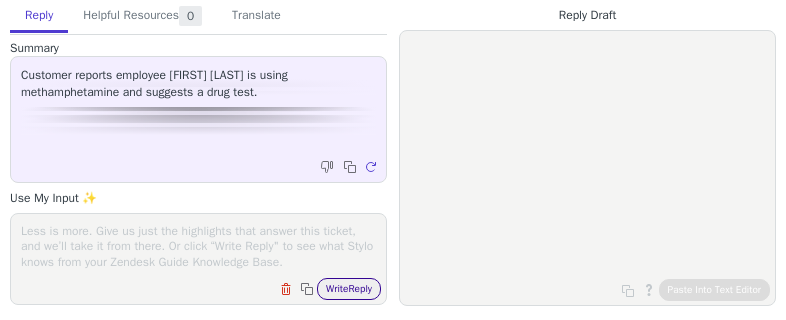 click on "Write  Reply" at bounding box center (349, 289) 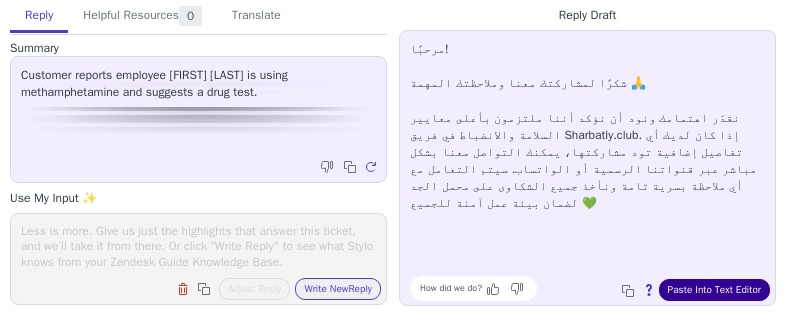 click on "Paste Into Text Editor" at bounding box center (714, 290) 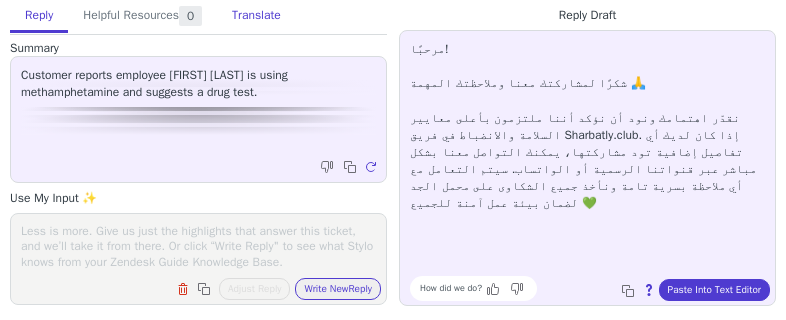 click on "Translate" at bounding box center (256, 16) 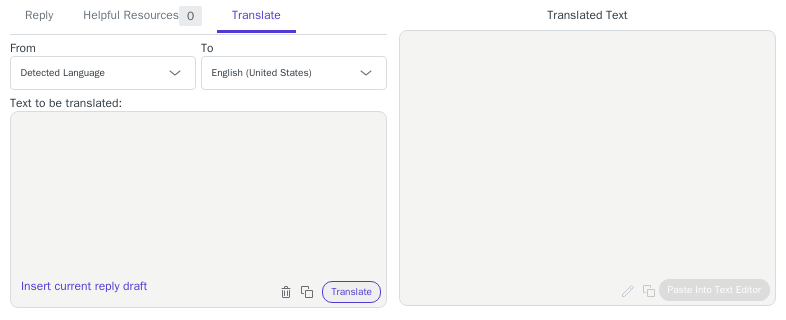 click at bounding box center (198, 197) 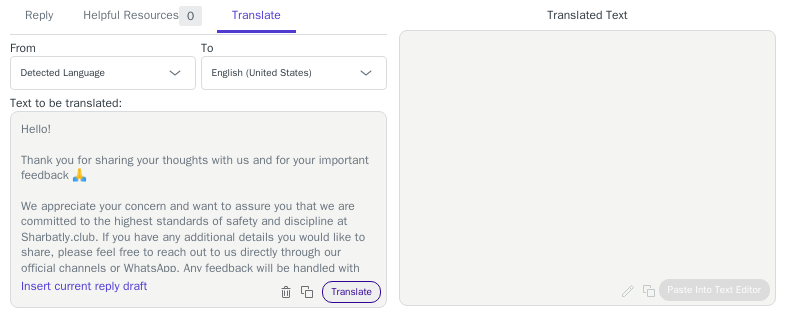 type on "مرحبًا!
شكرًا لمشاركتك معنا وملاحظتك المهمة 🙏
نقدّر اهتمامك ونود أن نؤكد أننا ملتزمون بأعلى معايير السلامة والانضباط في فريق Sharbatly.club. إذا كان لديك أي تفاصيل إضافية تود مشاركتها، يمكنك التواصل معنا بشكل مباشر عبر قنواتنا الرسمية أو الواتساب. سيتم التعامل مع أي ملاحظة بسرية تامة ونأخذ جميع الشكاوى على محمل الجد لضمان بيئة عمل آمنة للجميع 💚" 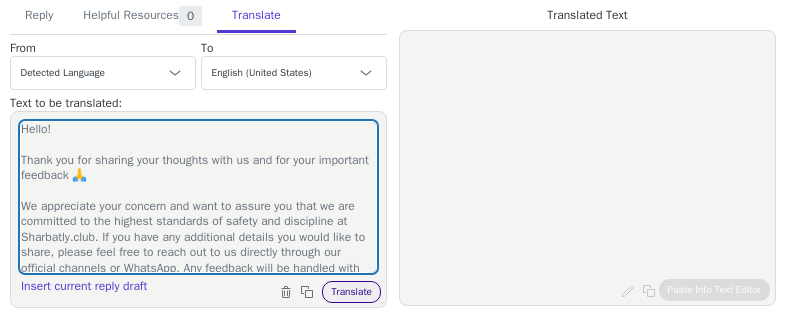 click on "Translate" at bounding box center [351, 292] 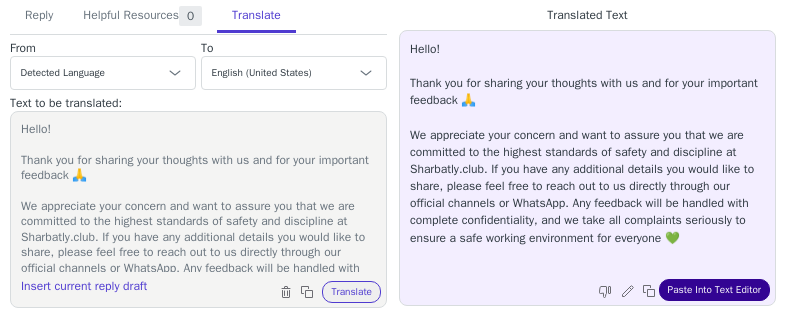 click on "Paste Into Text Editor" at bounding box center [714, 290] 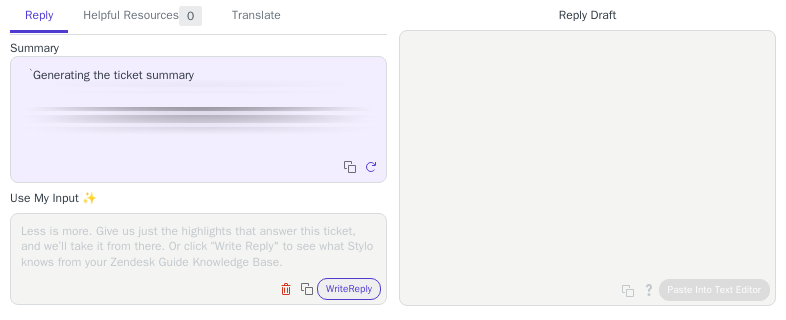 scroll, scrollTop: 0, scrollLeft: 0, axis: both 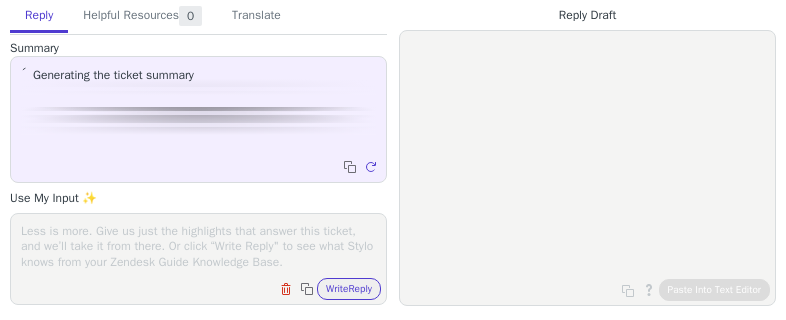 paste on "ممكن رقم الطلب واللوكيشين" 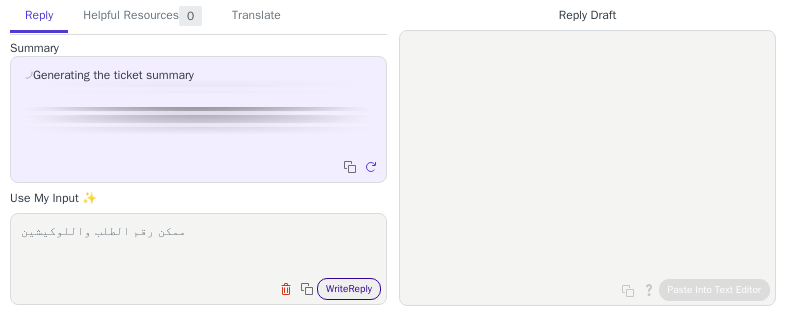 type on "ممكن رقم الطلب واللوكيشين" 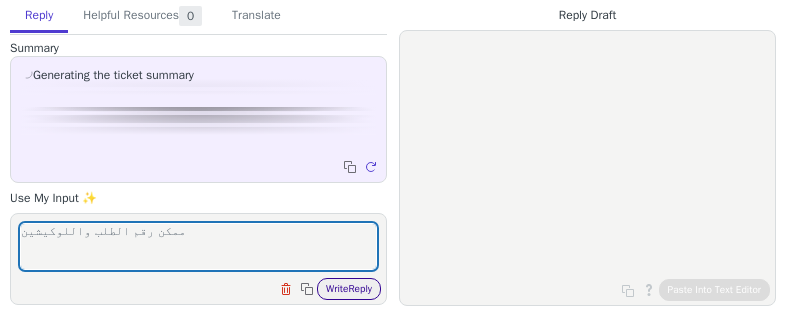 click on "Write  Reply" at bounding box center (349, 289) 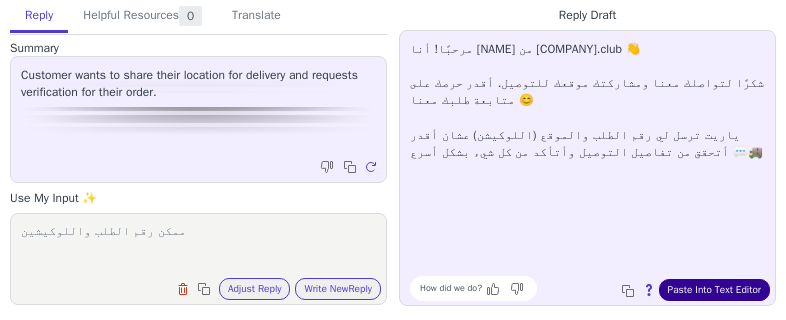 click on "Paste Into Text Editor" at bounding box center (714, 290) 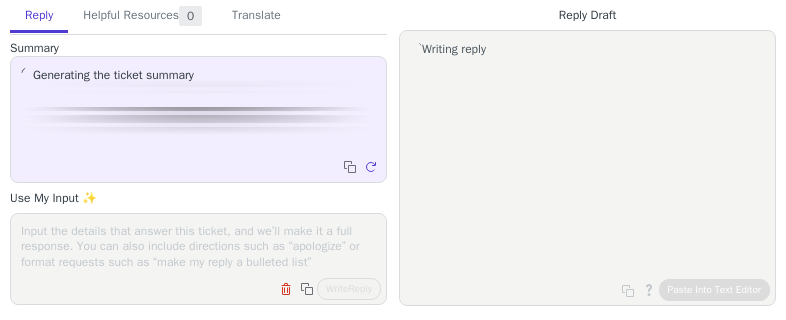 scroll, scrollTop: 0, scrollLeft: 0, axis: both 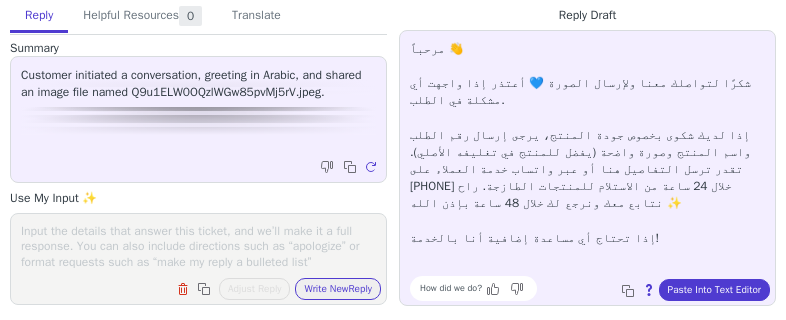 click at bounding box center (198, 246) 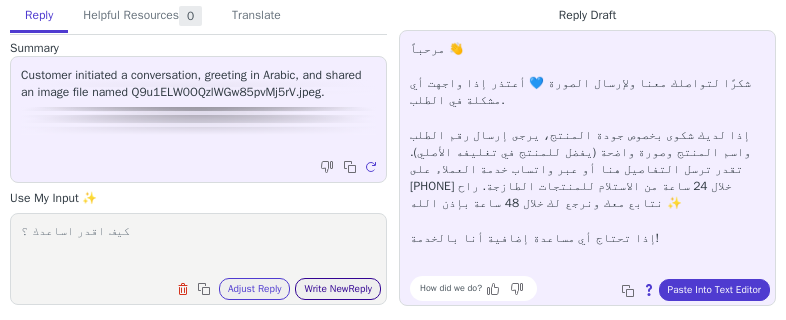 type on "كيف اقدر اساعدك ؟" 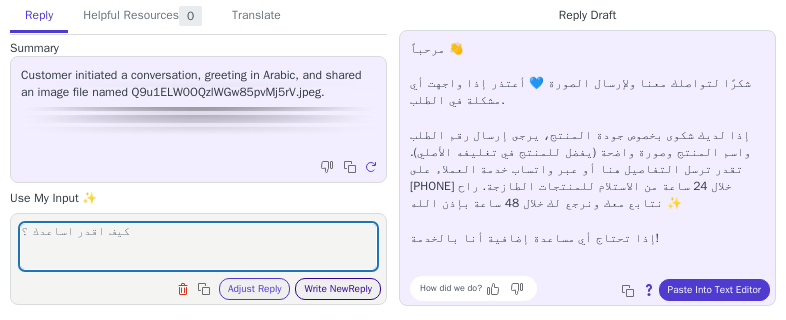 click on "Write New  Reply" at bounding box center (338, 289) 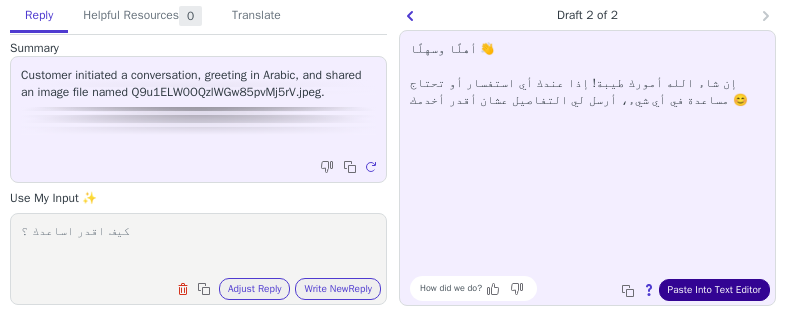 click on "Paste Into Text Editor" at bounding box center [714, 290] 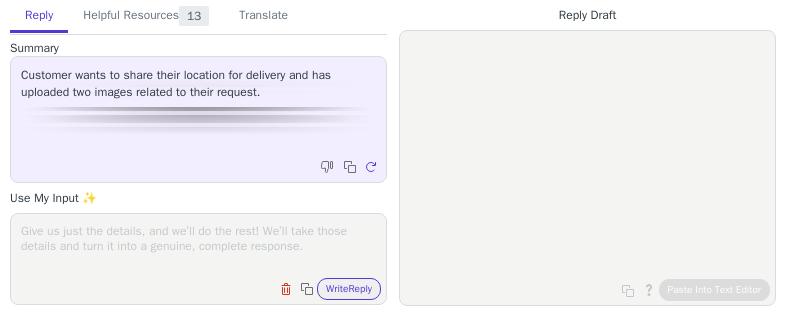 scroll, scrollTop: 0, scrollLeft: 0, axis: both 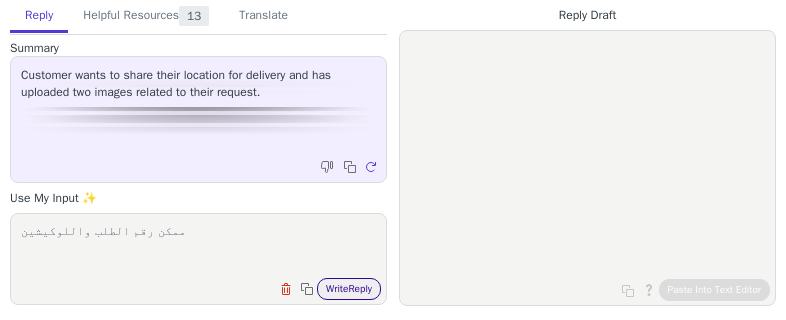 type on "ممكن رقم الطلب واللوكيشين" 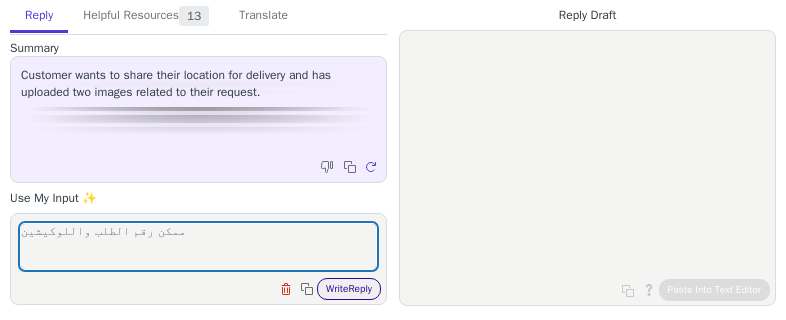 click on "Write  Reply" at bounding box center (349, 289) 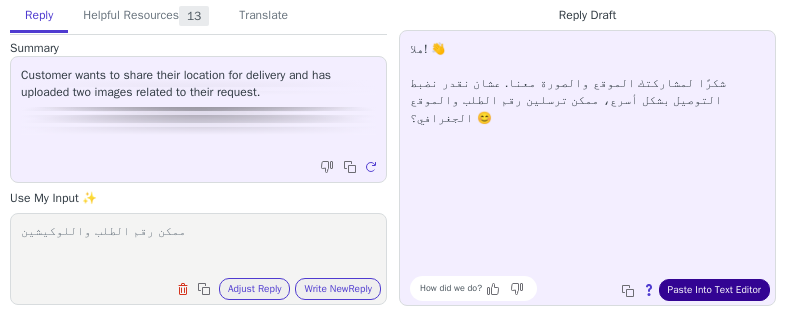 click on "Paste Into Text Editor" at bounding box center [714, 290] 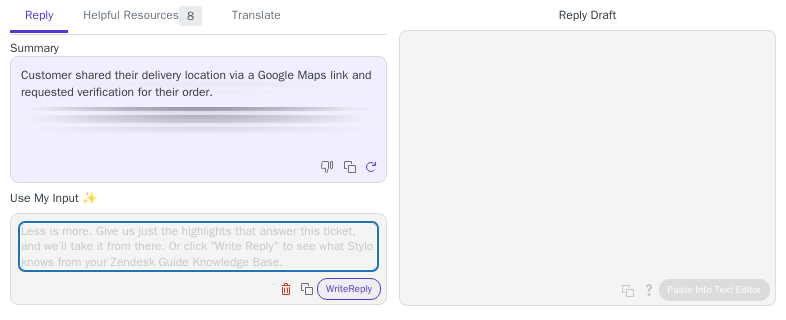 scroll, scrollTop: 0, scrollLeft: 0, axis: both 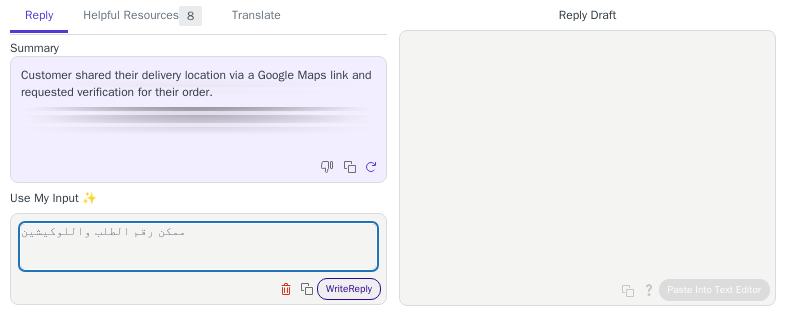type on "ممكن رقم الطلب واللوكيشين" 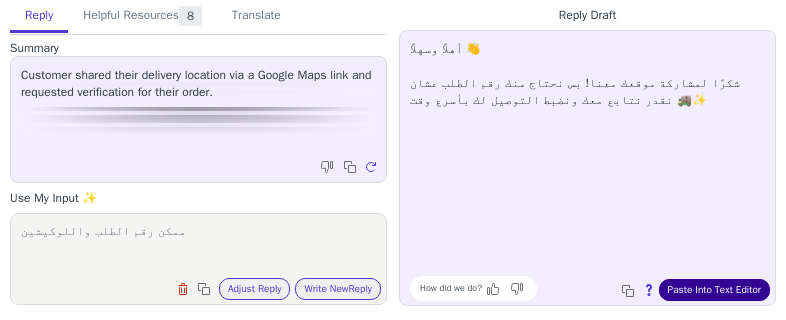 click on "Paste Into Text Editor" at bounding box center (714, 290) 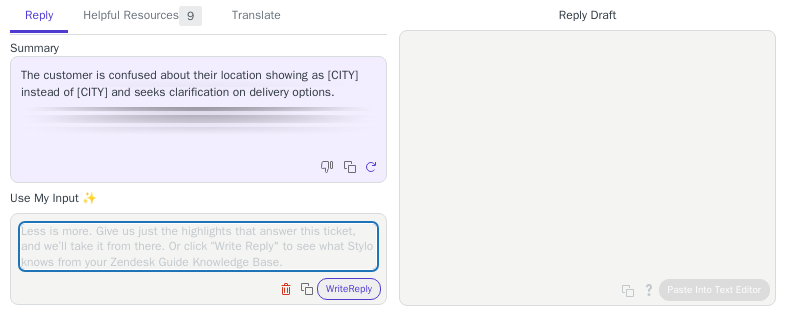 scroll, scrollTop: 0, scrollLeft: 0, axis: both 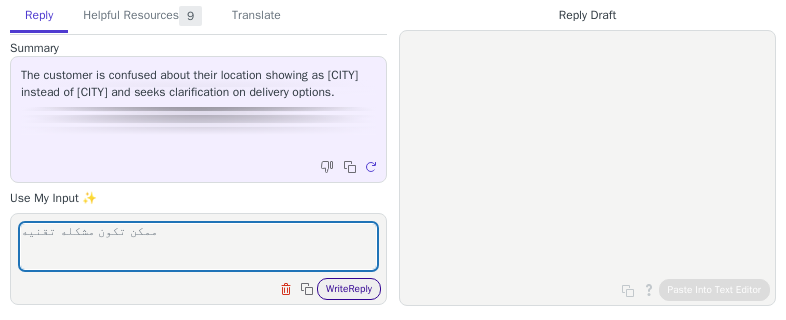 type on "ممكن تكون مشكله تقنيه" 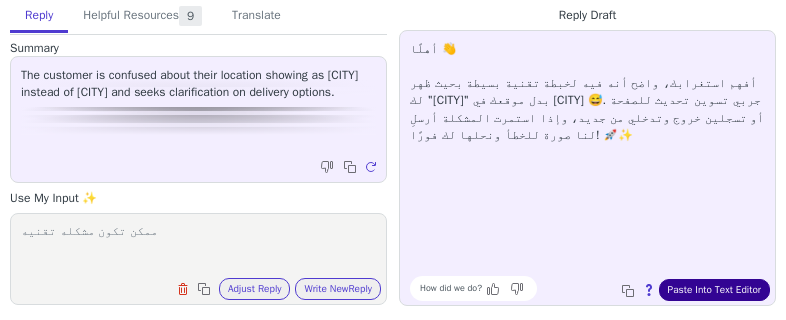 click on "Paste Into Text Editor" at bounding box center [714, 290] 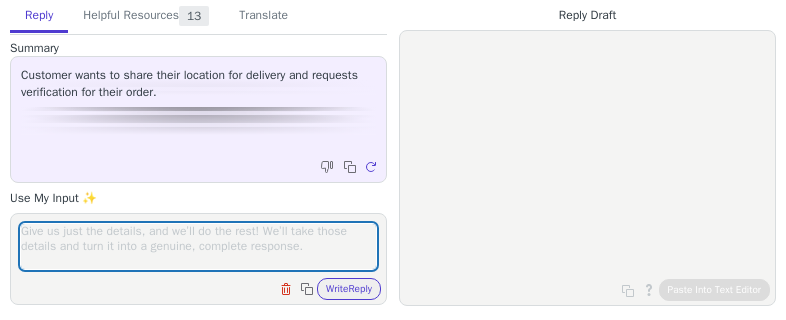 scroll, scrollTop: 0, scrollLeft: 0, axis: both 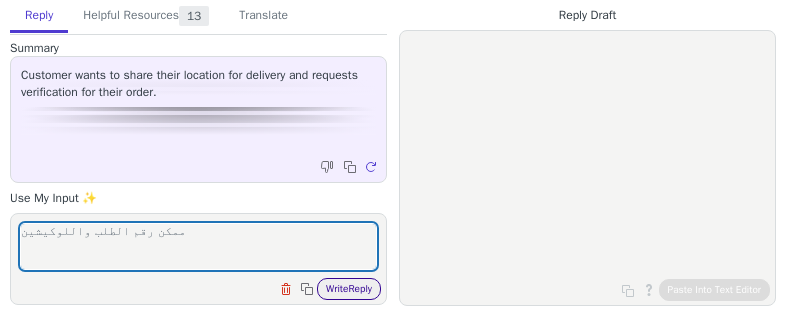 type on "ممكن رقم الطلب واللوكيشين" 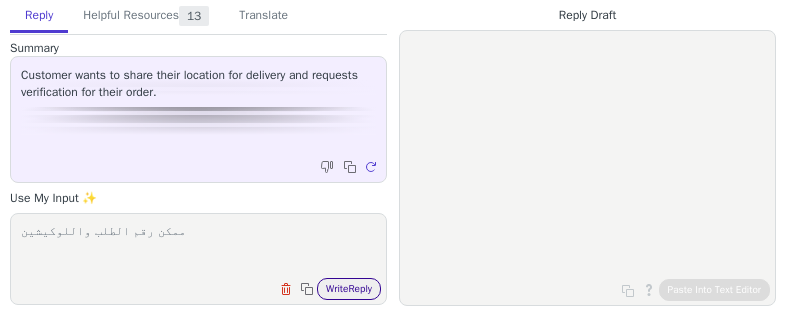 click on "Write  Reply" at bounding box center [349, 289] 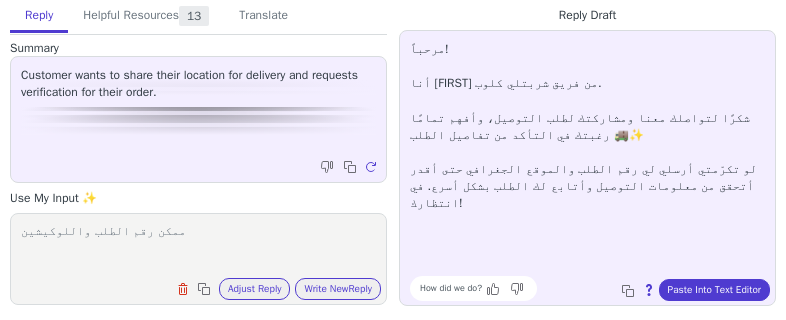 click on "مرحباً! أنا فاطمة من فريق شربتلي كلوب. شكرًا لتواصلك معنا ومشاركتك لطلب التوصيل، وأفهم تمامًا رغبتك في التأكد من تفاصيل الطلب 🚚✨ لو تكرّمتي أرسلي لي رقم الطلب والموقع الجغرافي حتى أقدر أتحقق من معلومات التوصيل وأتابع لك الطلب بشكل أسرع. في انتظارك! How did we do?   Copy to clipboard About this reply Paste Into Text Editor" at bounding box center (587, 168) 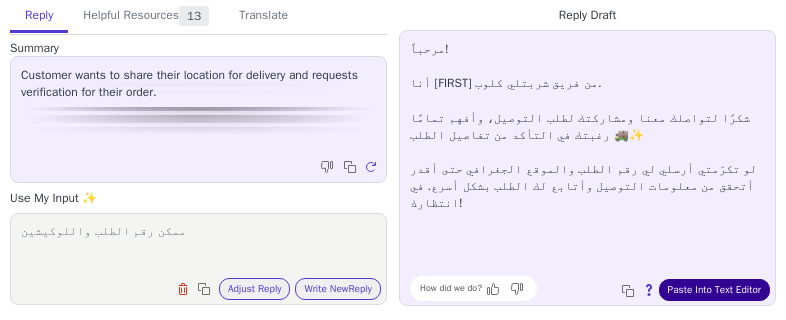 click on "Paste Into Text Editor" at bounding box center [714, 290] 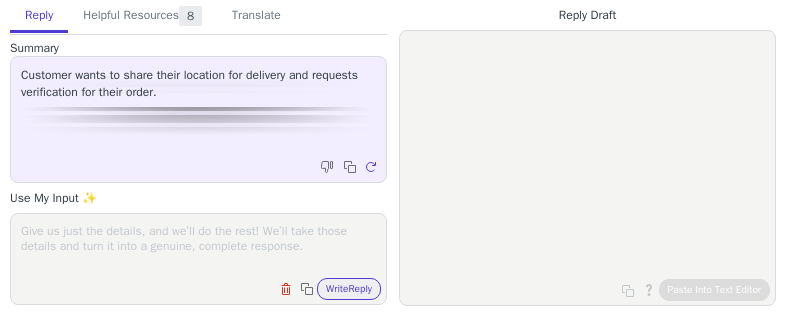 scroll, scrollTop: 0, scrollLeft: 0, axis: both 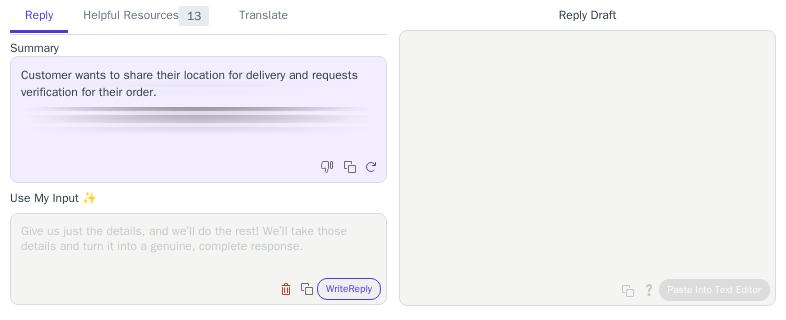 paste on "ممكن رقم الطلب واللوكيشين" 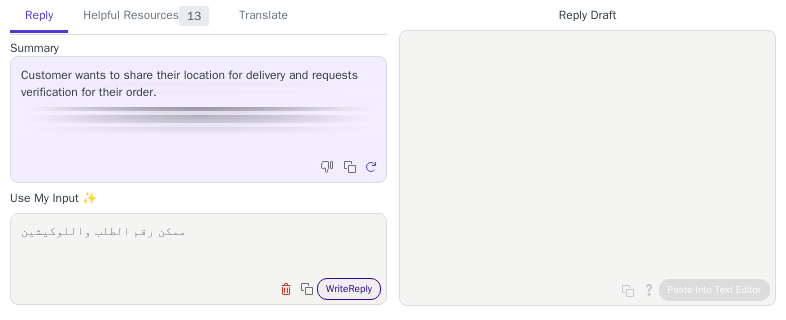 type on "ممكن رقم الطلب واللوكيشين" 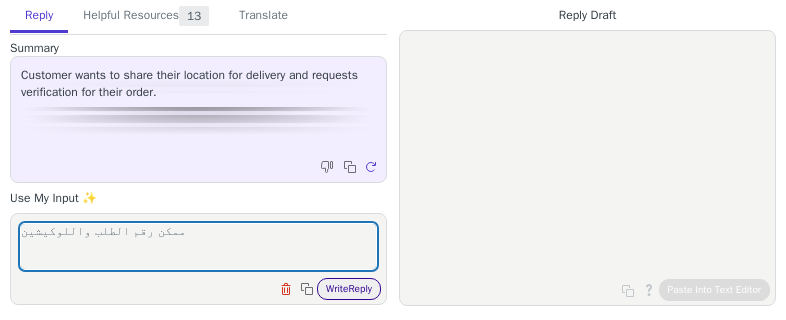click on "Write  Reply" at bounding box center [349, 289] 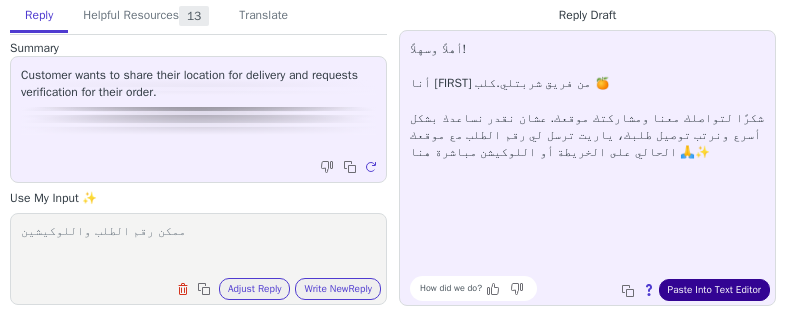 click on "Paste Into Text Editor" at bounding box center [714, 290] 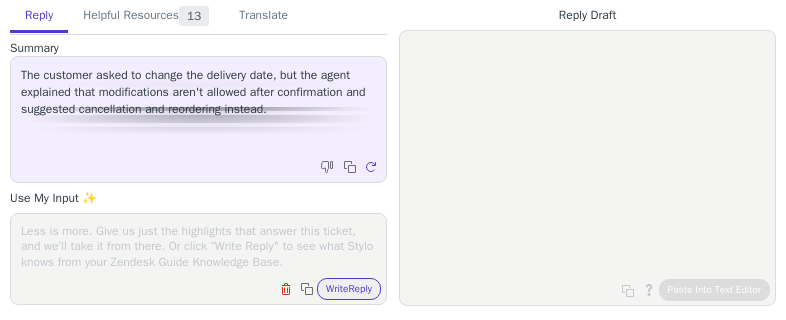 scroll, scrollTop: 0, scrollLeft: 0, axis: both 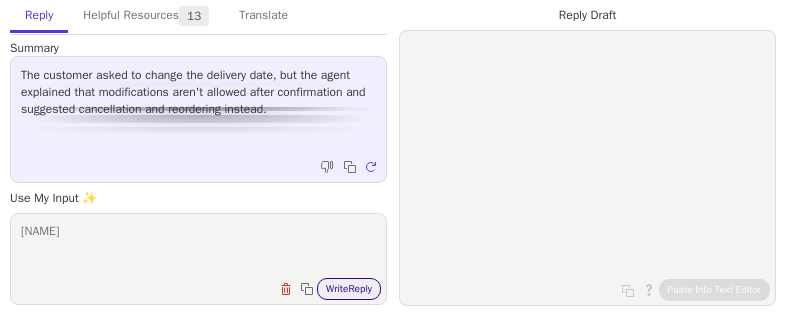 type on "لوكيشين" 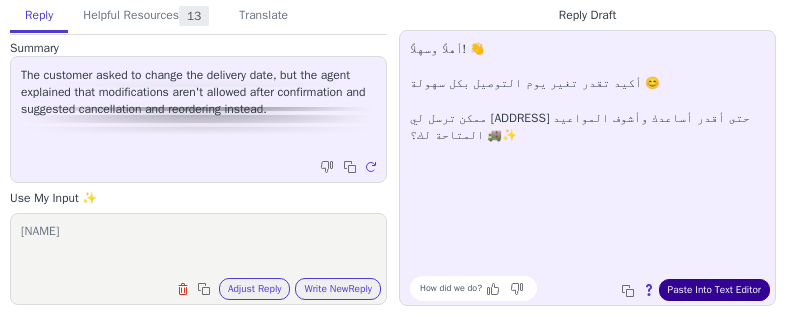 click on "Paste Into Text Editor" at bounding box center [714, 290] 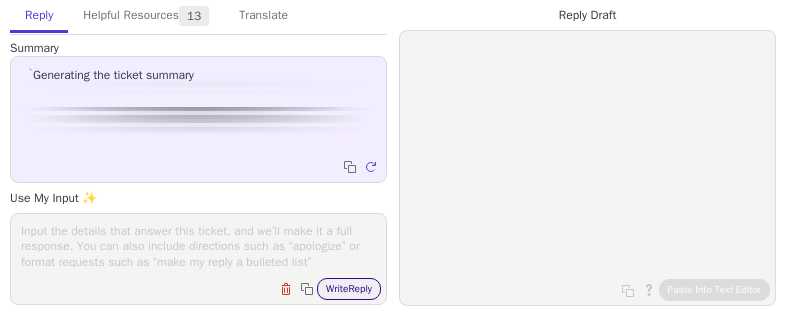 scroll, scrollTop: 0, scrollLeft: 0, axis: both 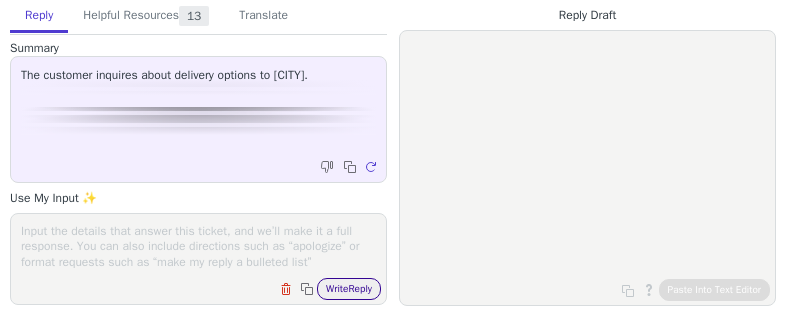 click on "Write  Reply" at bounding box center [349, 289] 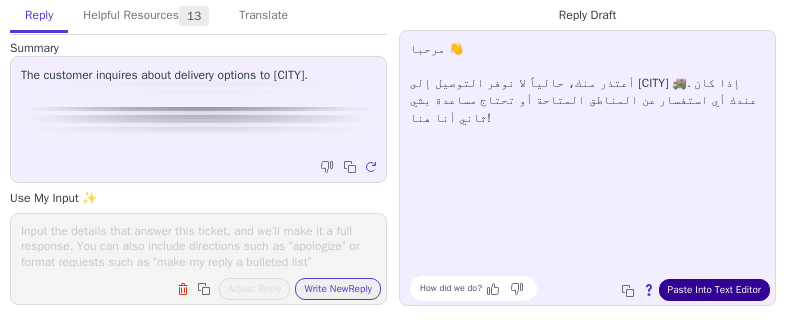 click on "Paste Into Text Editor" at bounding box center [714, 290] 